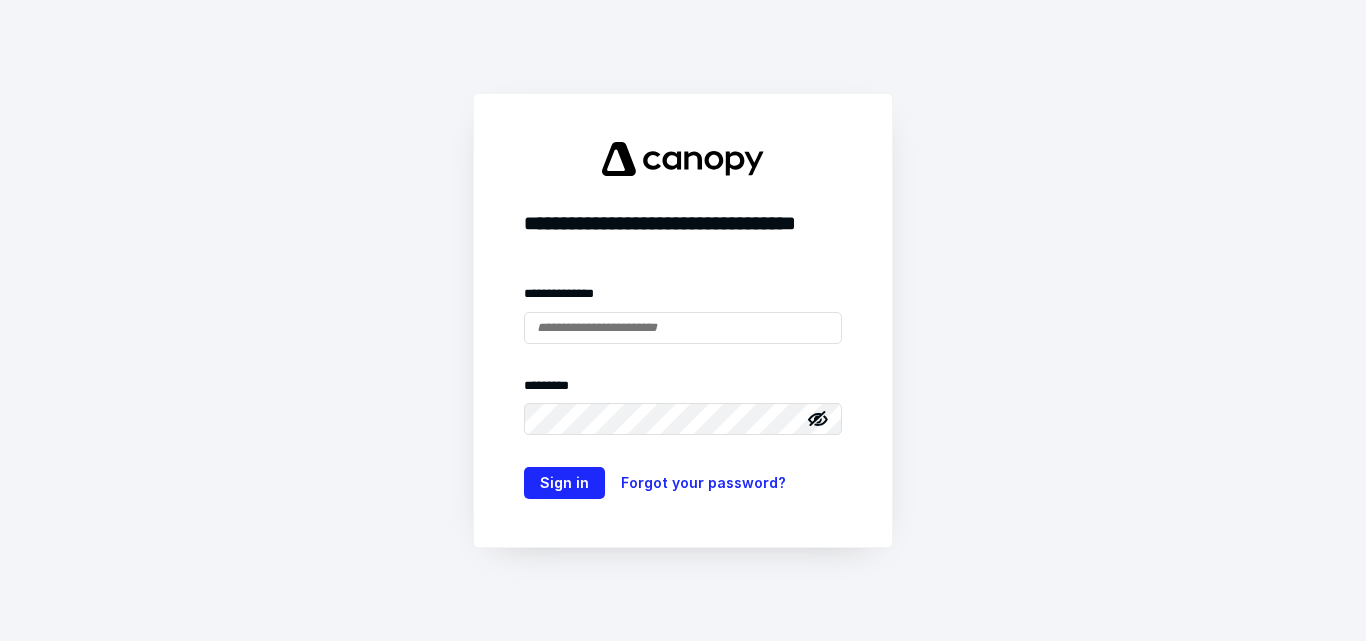 scroll, scrollTop: 0, scrollLeft: 0, axis: both 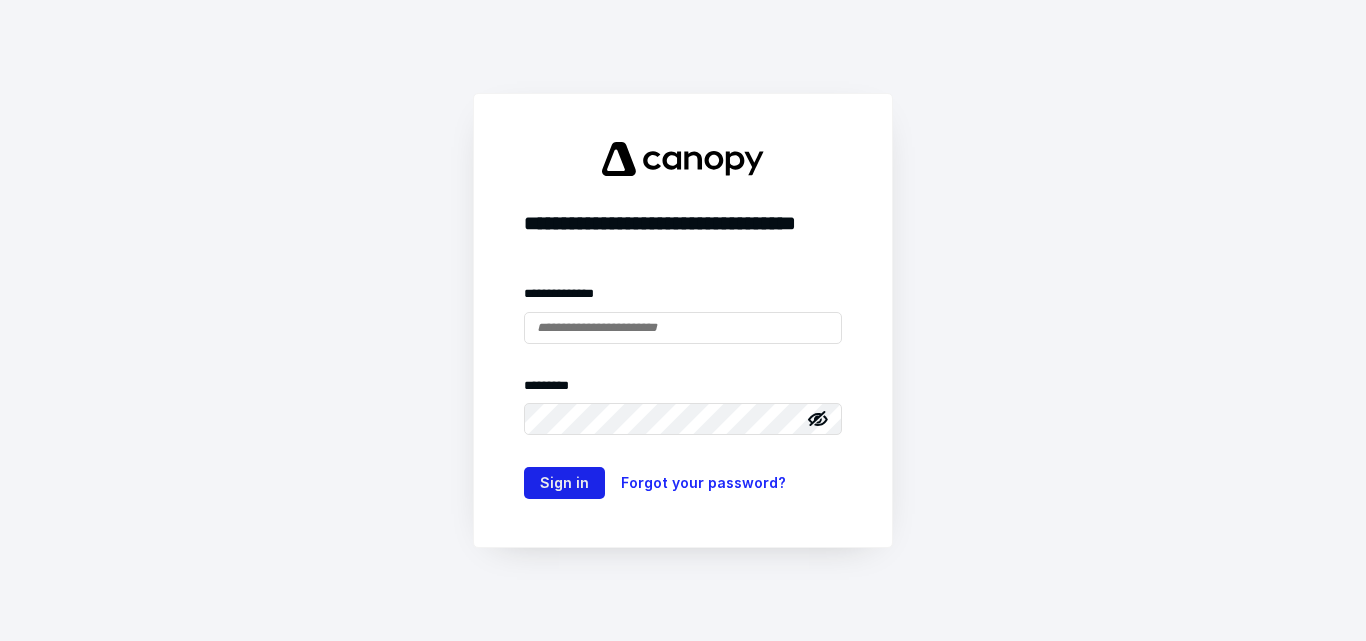 type on "**********" 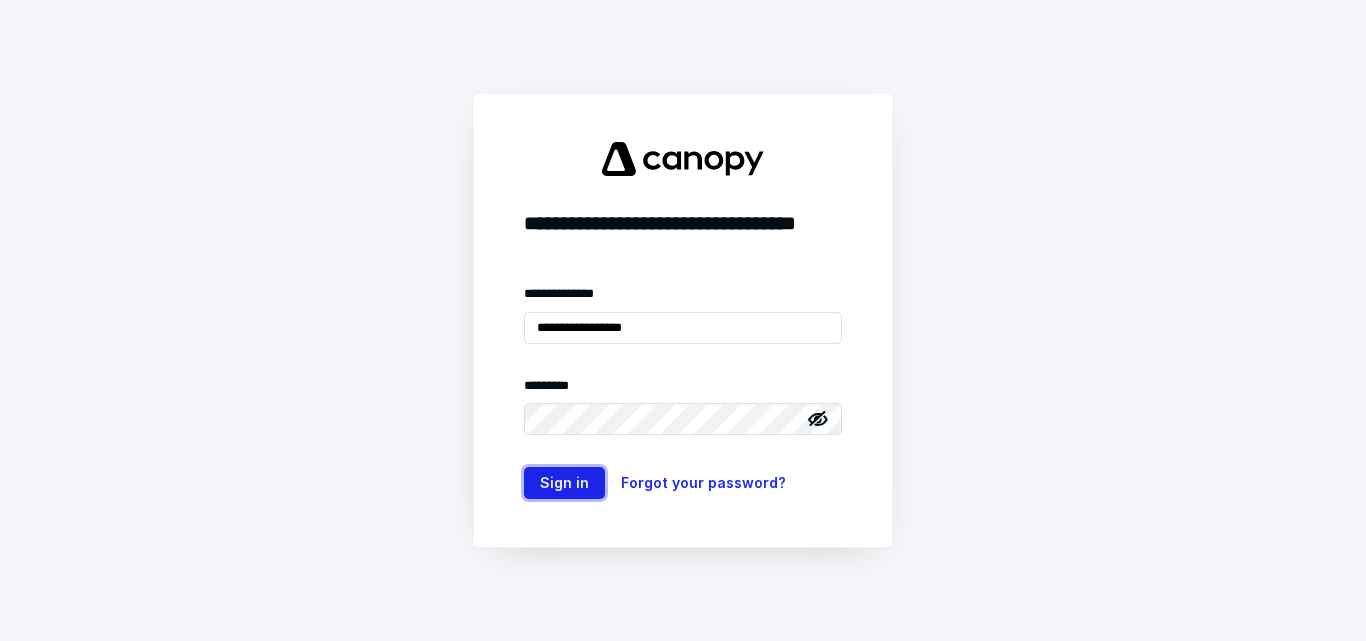 click on "Sign in" at bounding box center [564, 483] 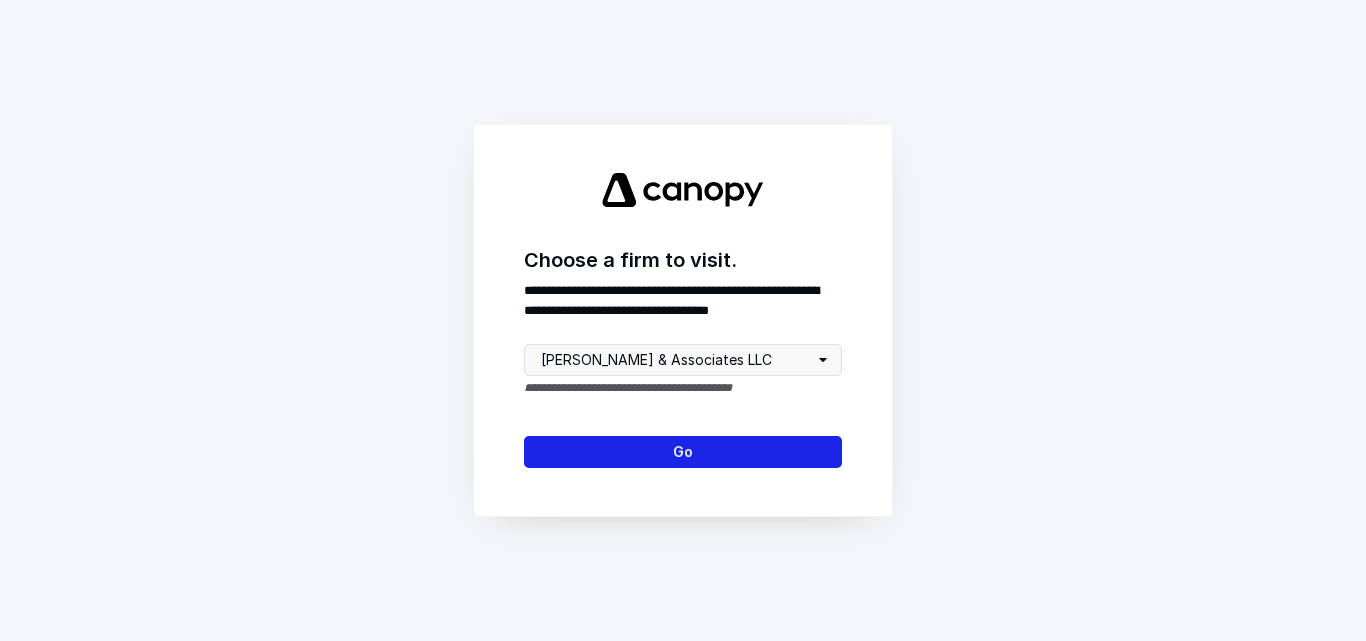 click on "Go" at bounding box center [683, 452] 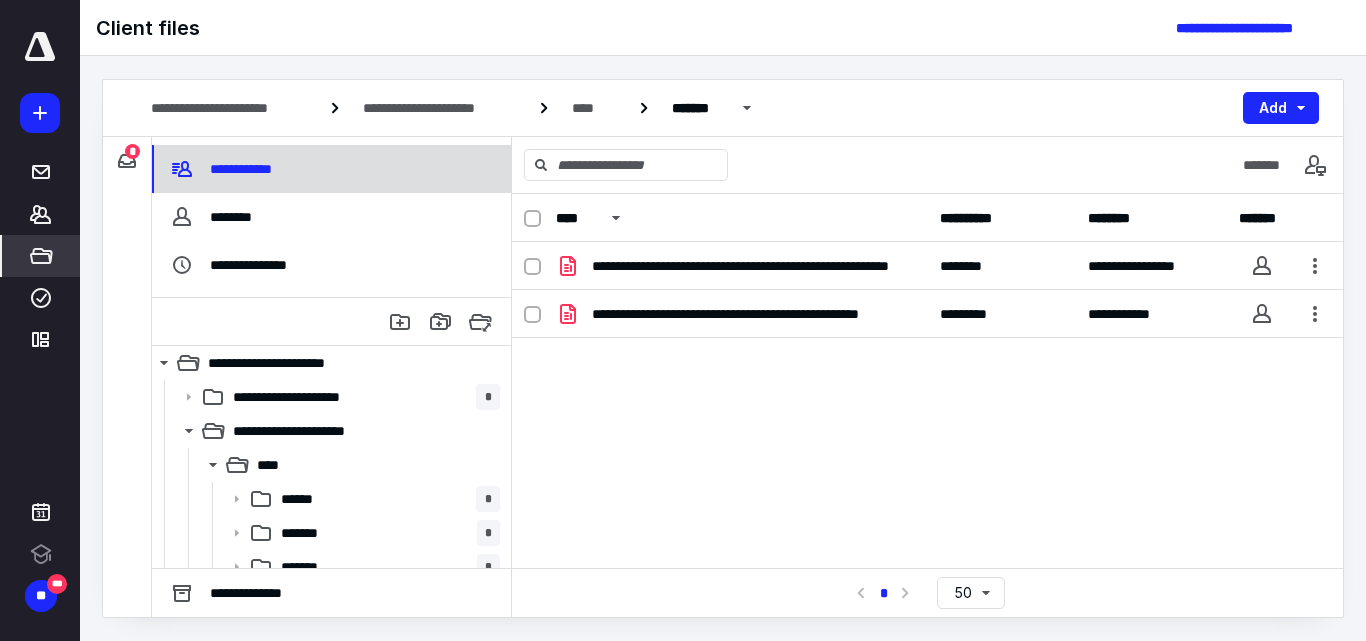 scroll, scrollTop: 0, scrollLeft: 0, axis: both 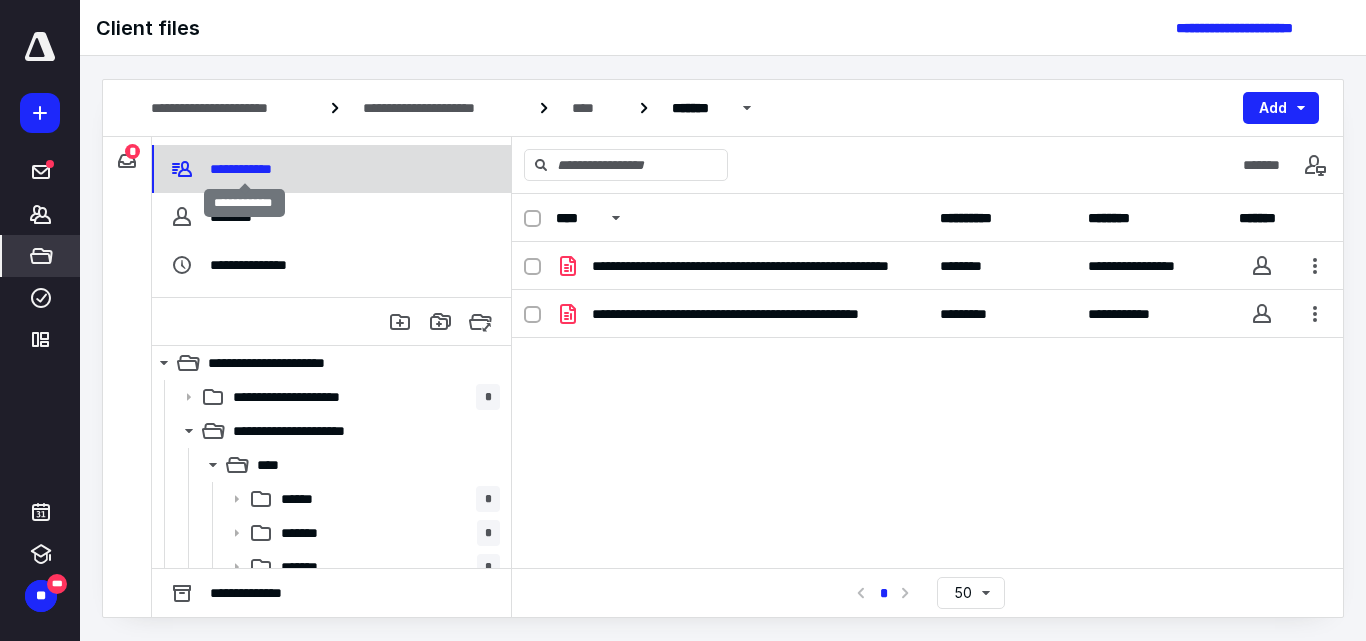 click on "**********" at bounding box center [244, 169] 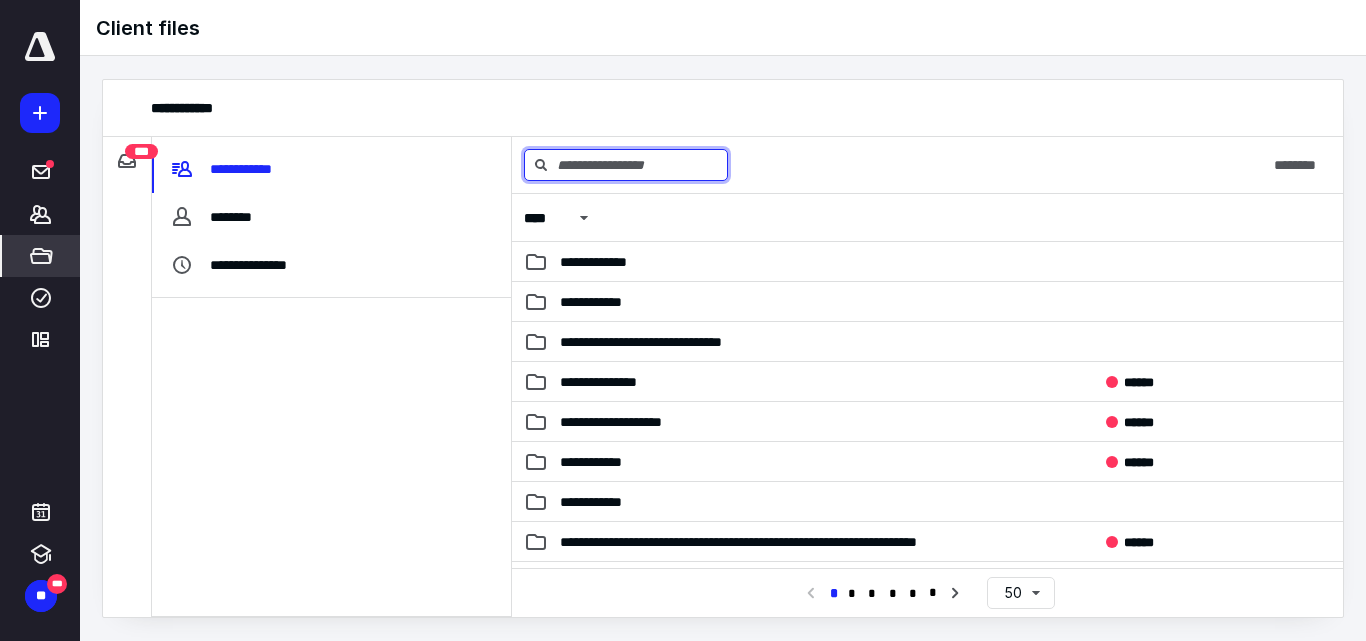 click at bounding box center [626, 165] 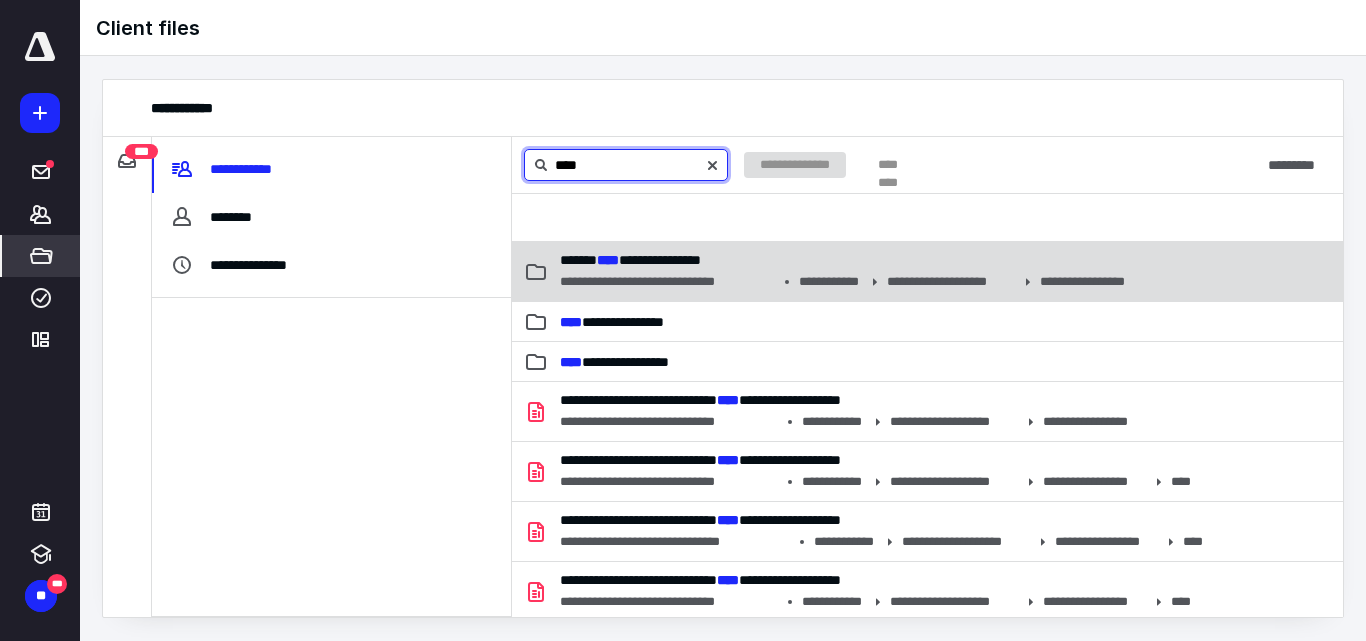 type on "****" 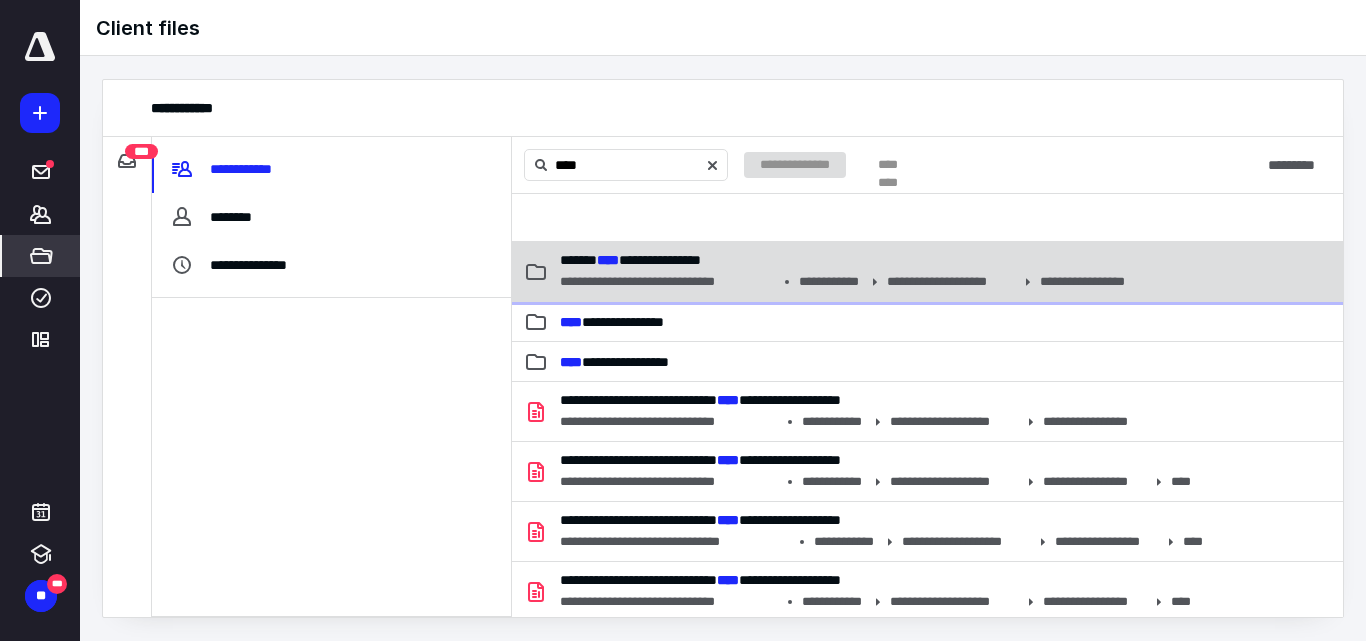 click on "**********" at bounding box center [630, 260] 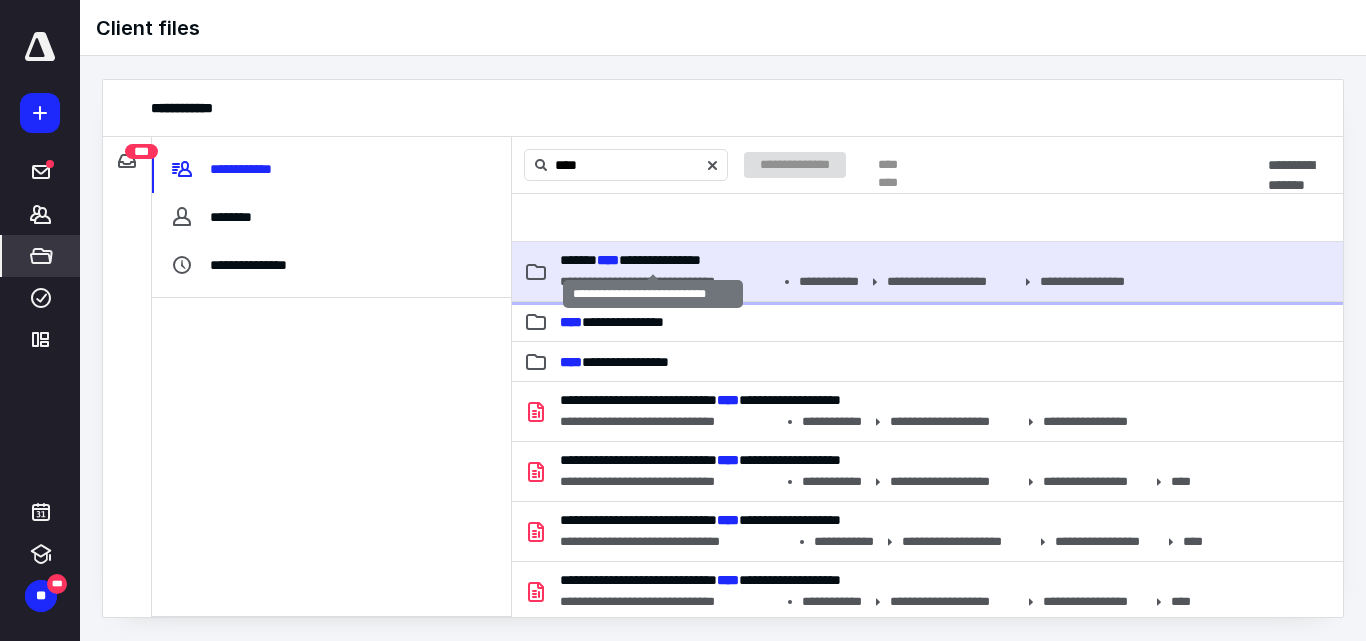 click on "**********" at bounding box center (630, 260) 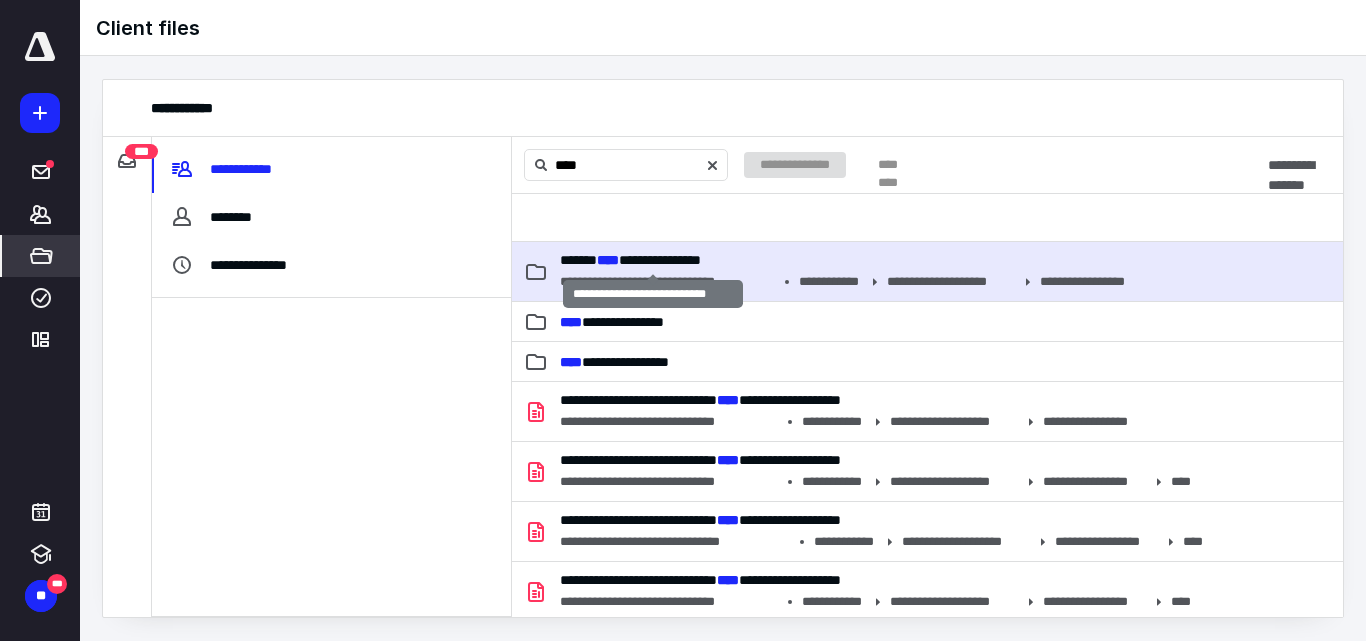 type 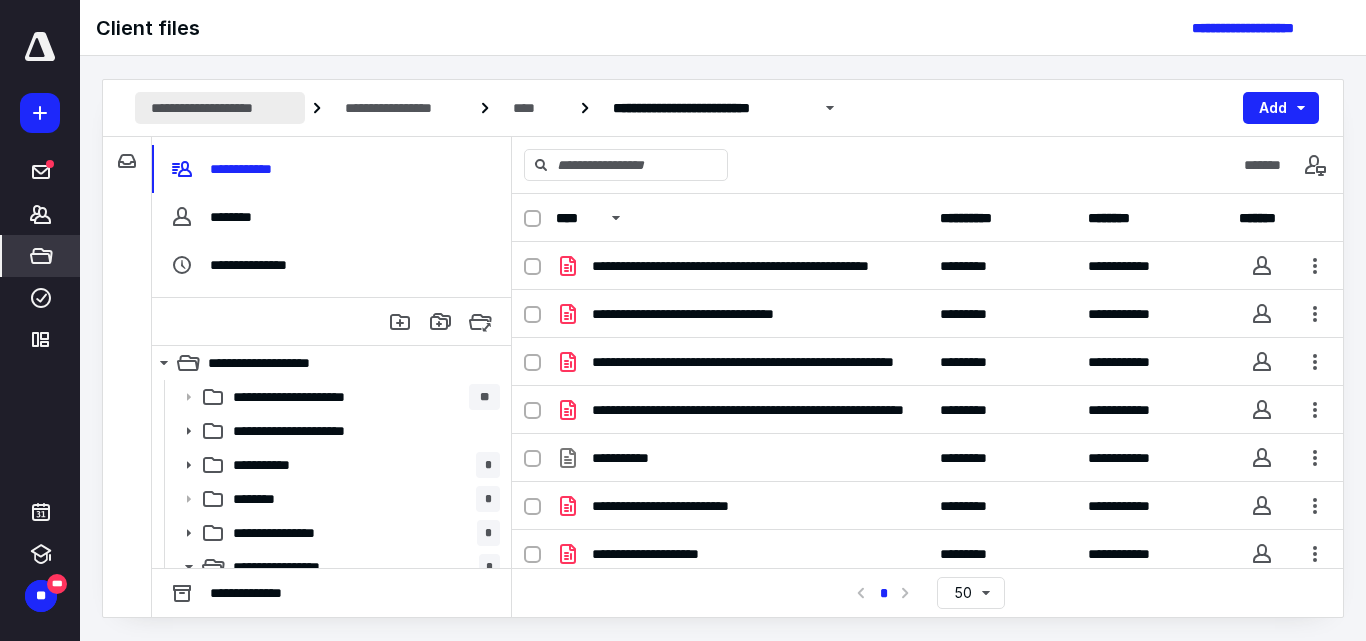 click on "**********" at bounding box center [220, 108] 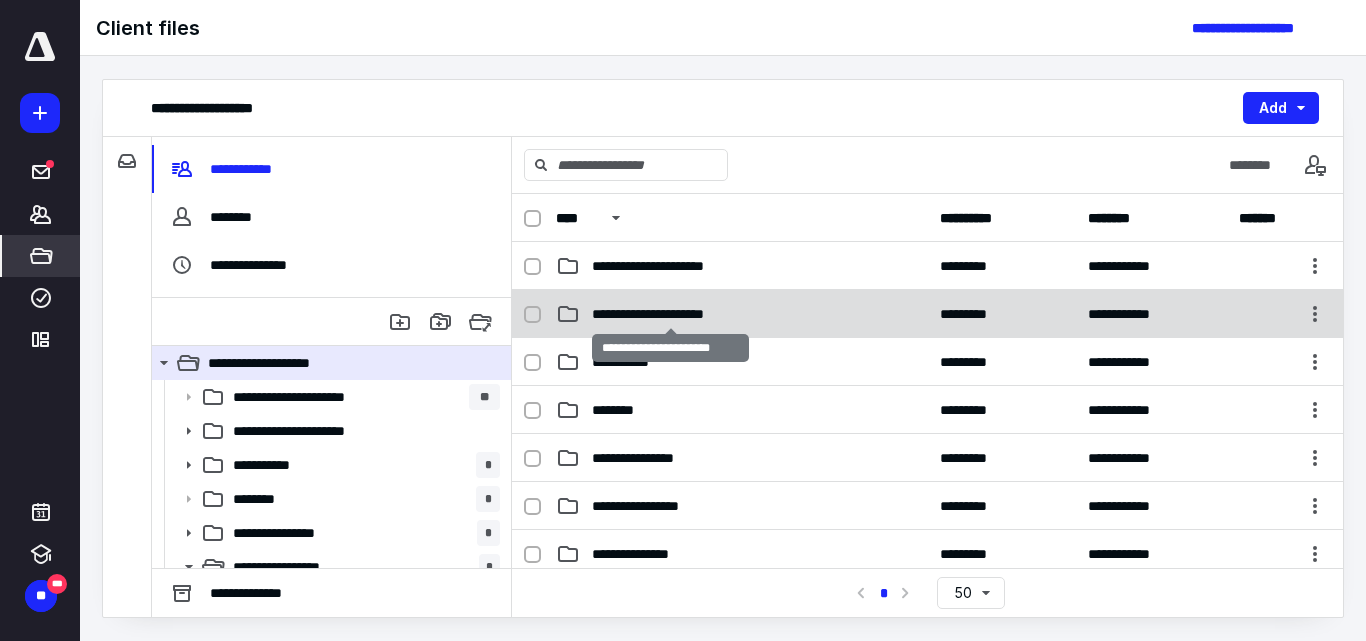 click on "**********" at bounding box center [670, 314] 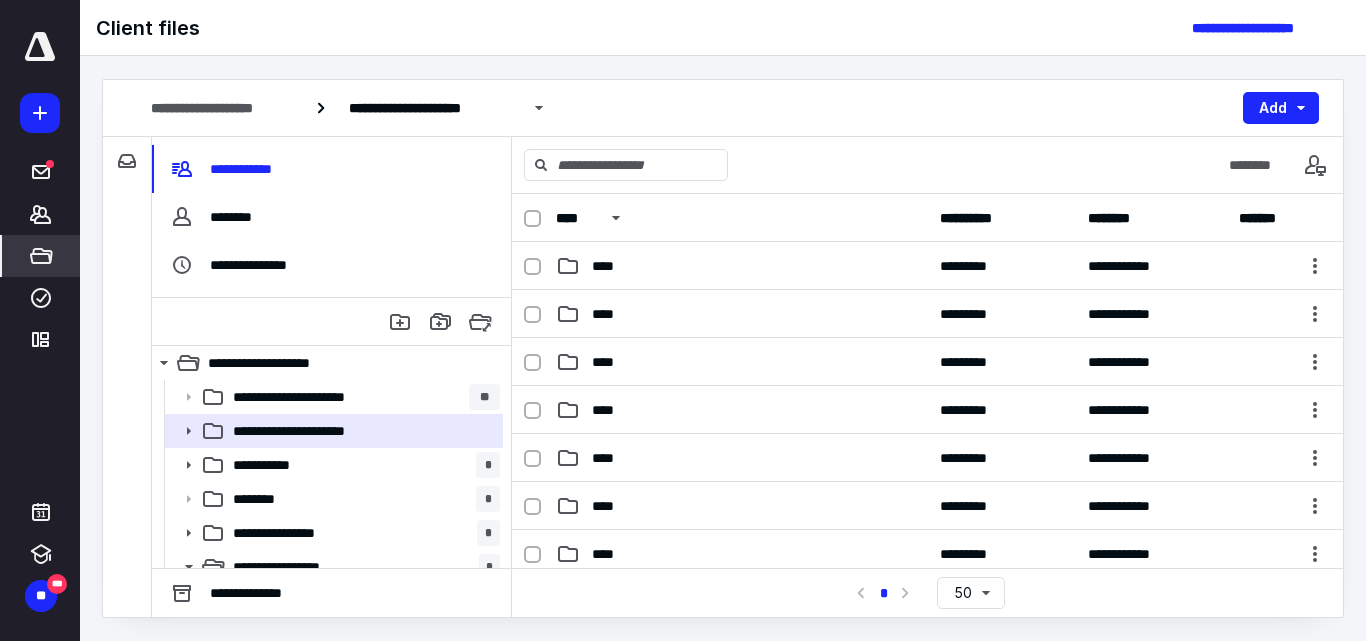 scroll, scrollTop: 400, scrollLeft: 0, axis: vertical 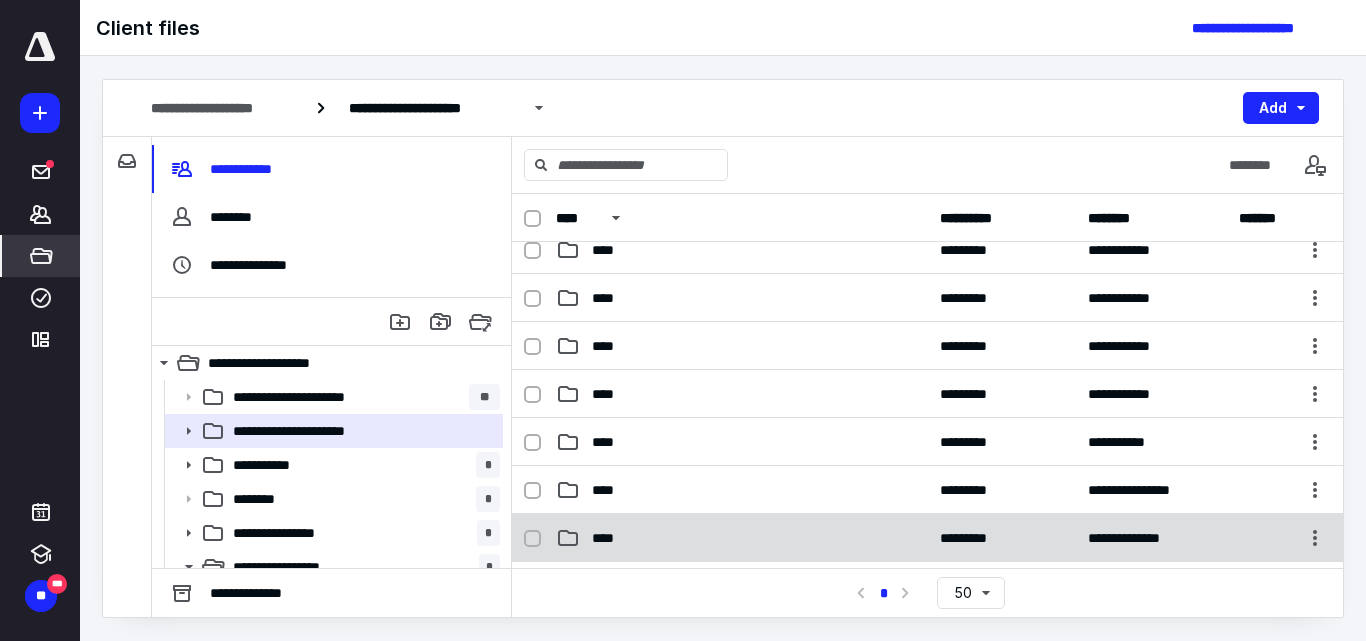 click on "****" at bounding box center [742, 538] 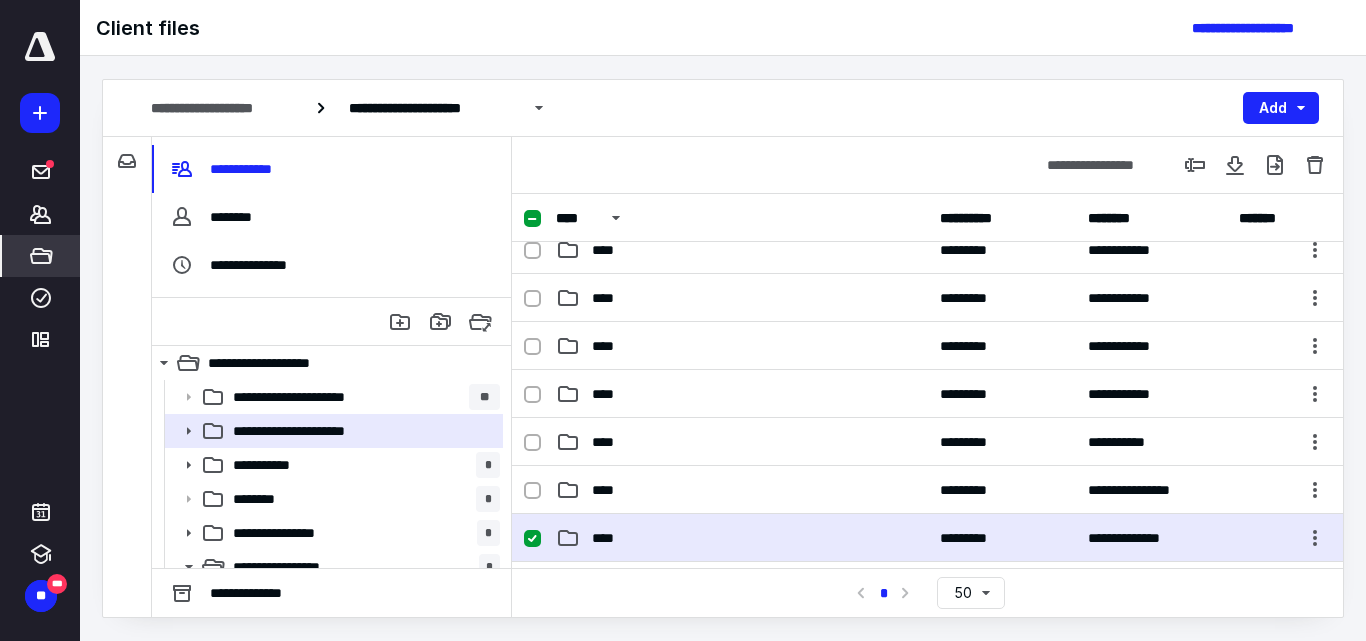 click on "****" at bounding box center (742, 538) 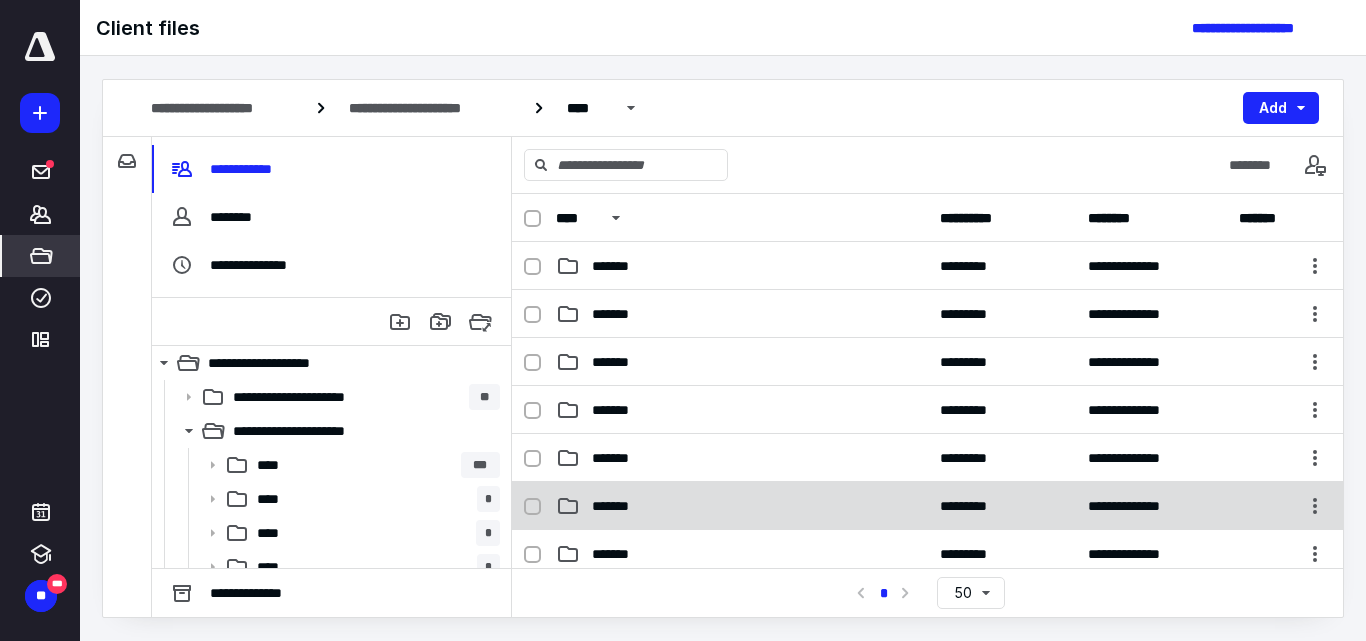 click on "*******" at bounding box center (742, 506) 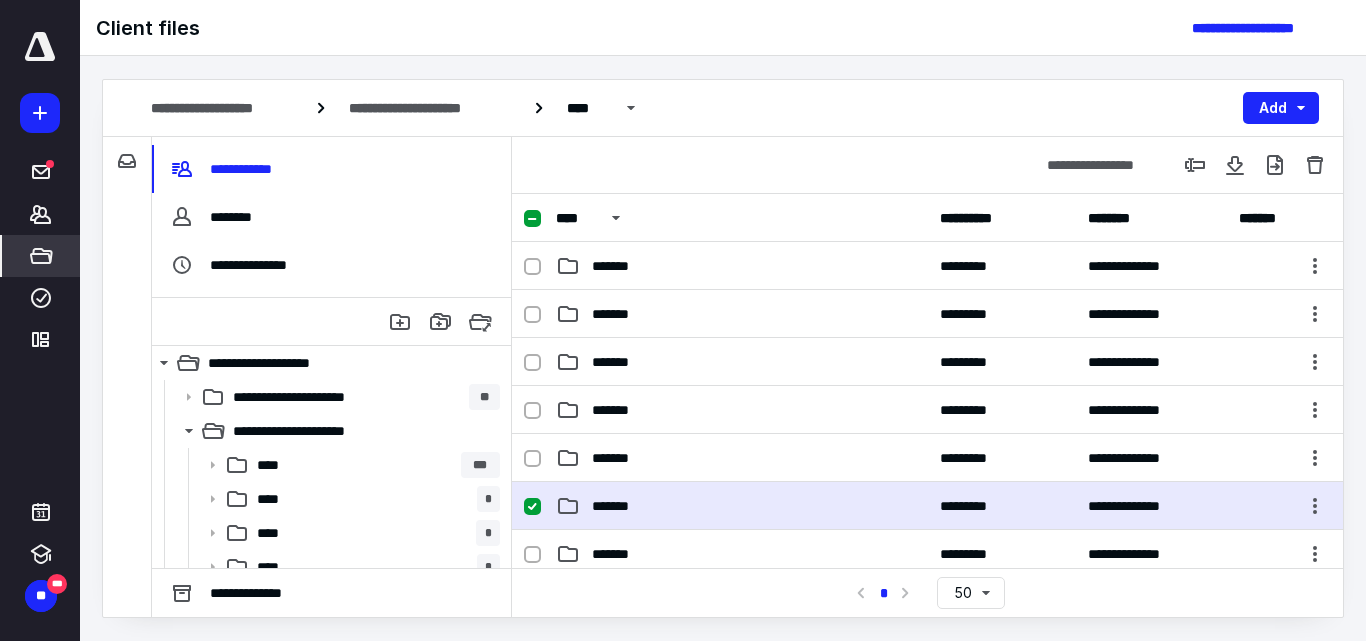 click on "*******" at bounding box center (742, 506) 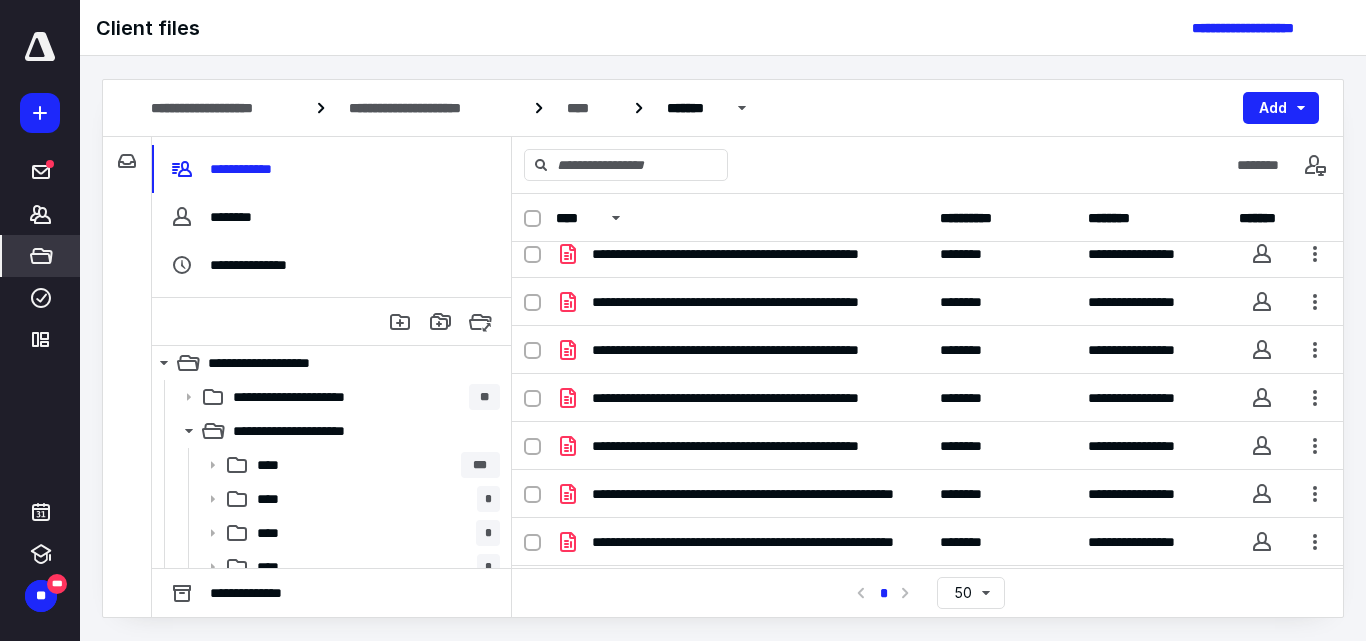 scroll, scrollTop: 394, scrollLeft: 0, axis: vertical 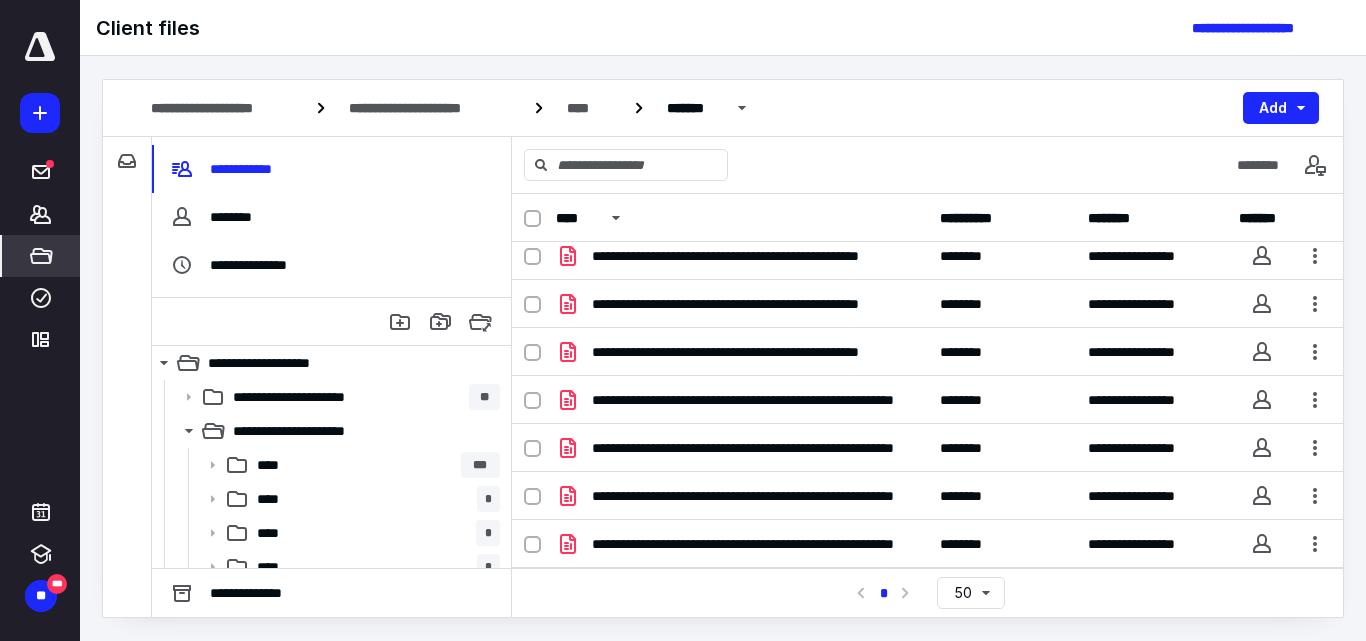 click at bounding box center (532, 219) 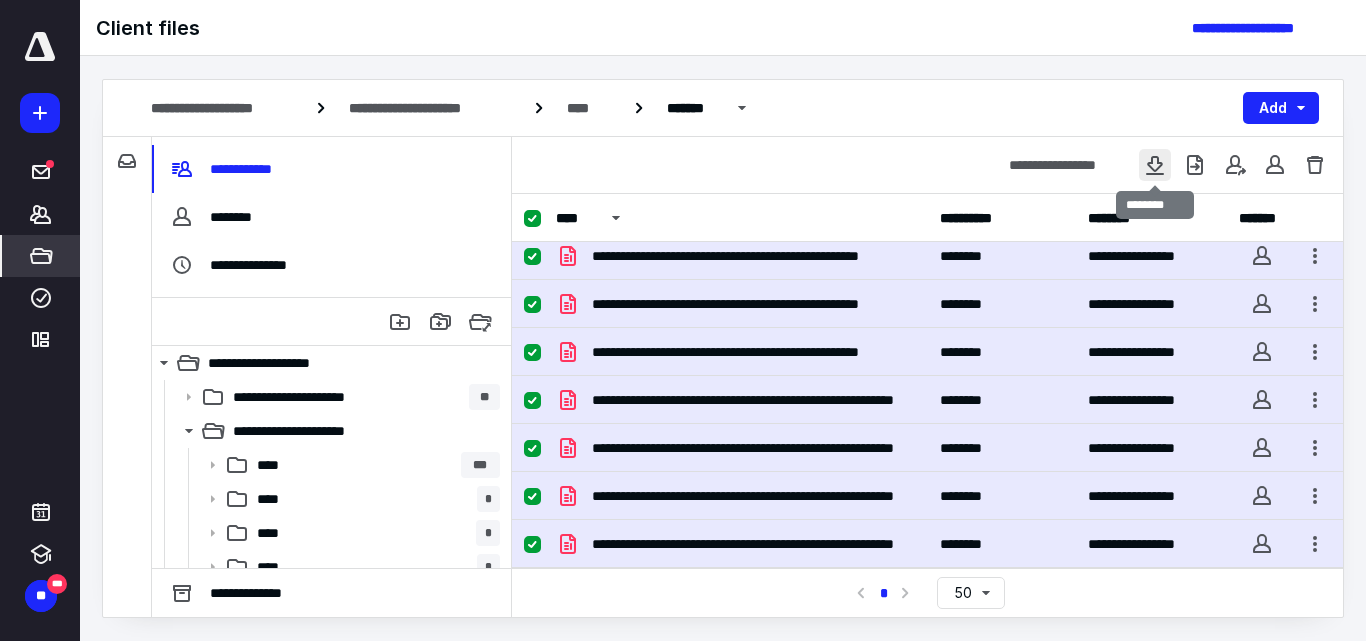 click at bounding box center [1155, 165] 